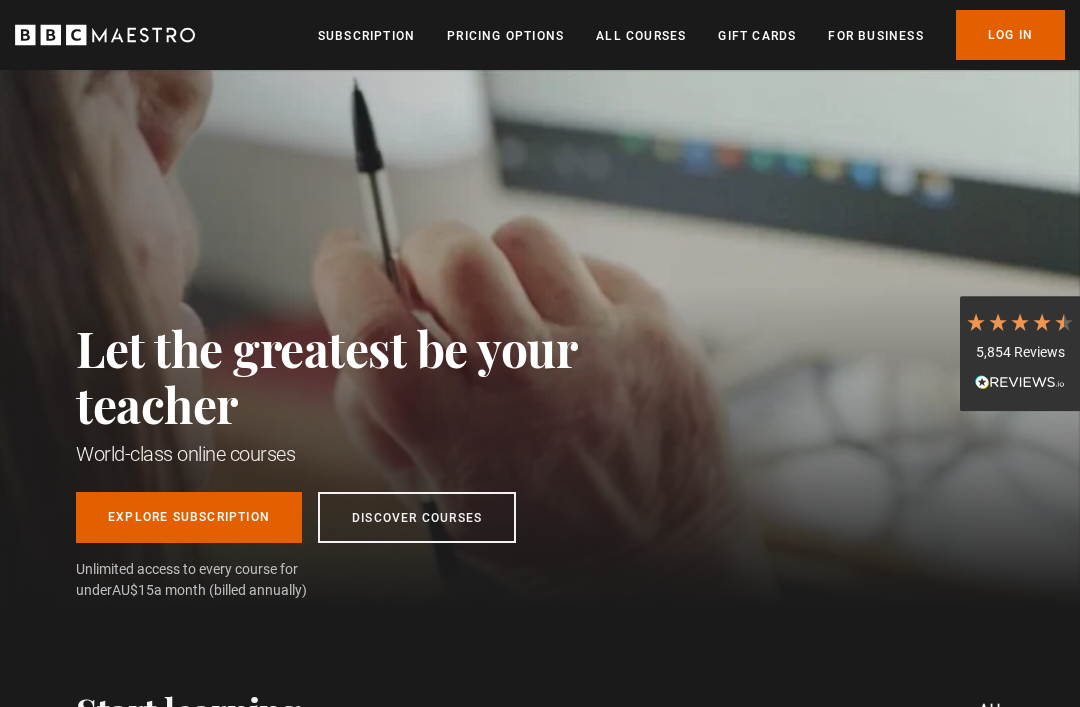 scroll, scrollTop: 0, scrollLeft: 0, axis: both 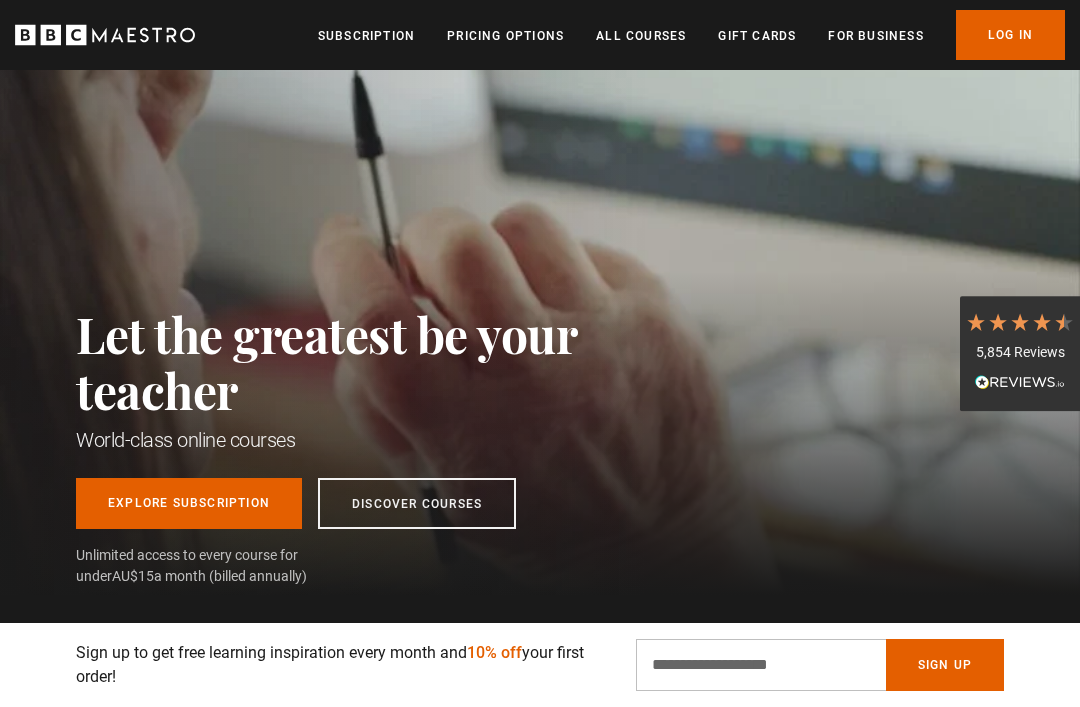 click on "Log In" at bounding box center (1010, 35) 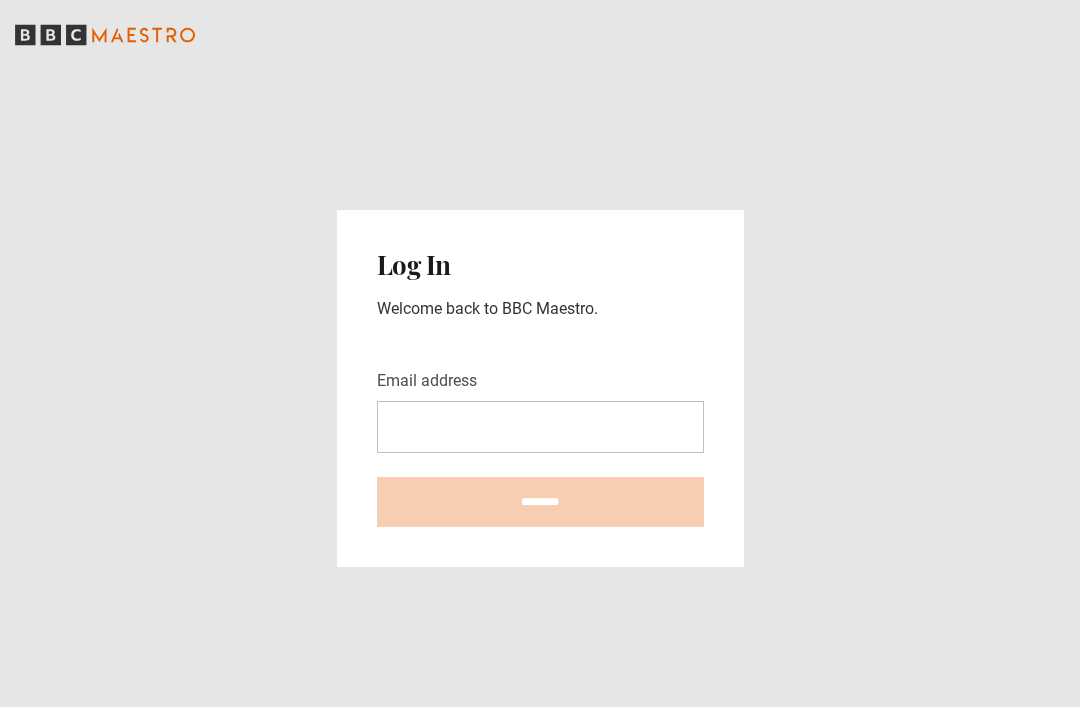 scroll, scrollTop: 0, scrollLeft: 0, axis: both 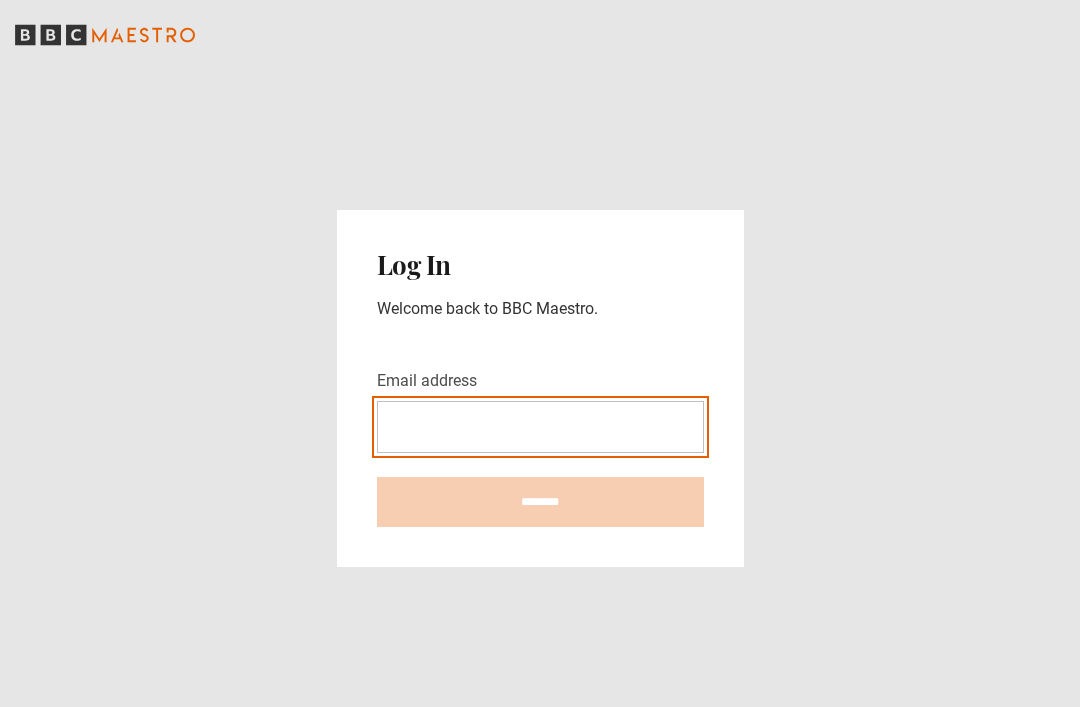 type on "**********" 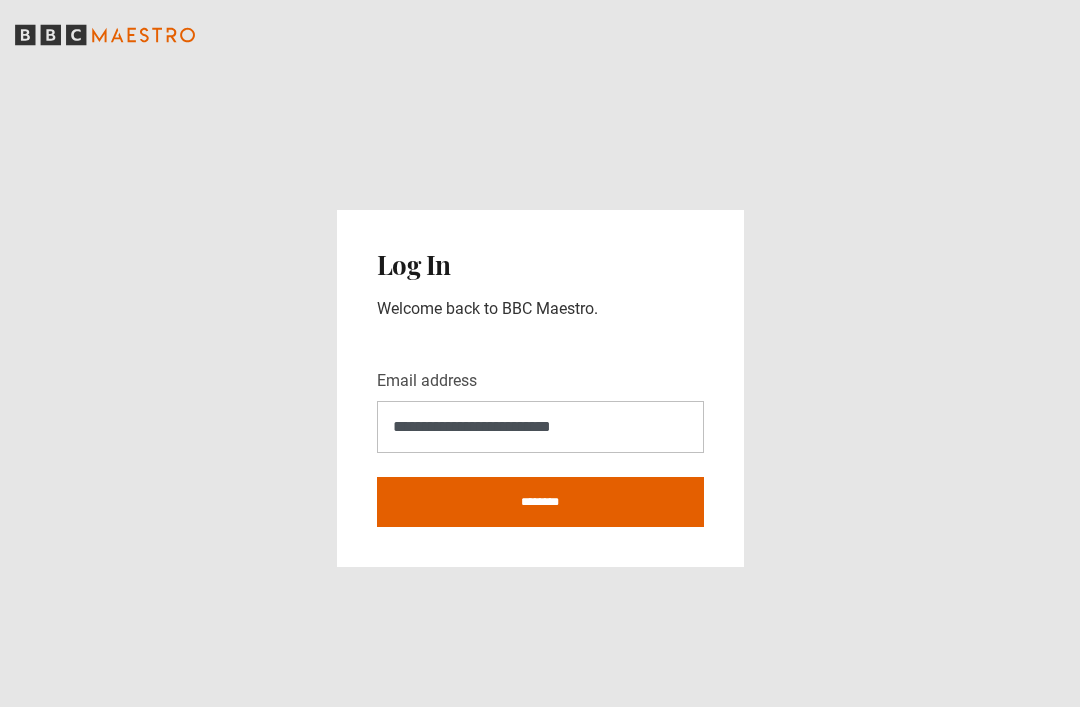 click on "********" at bounding box center (540, 502) 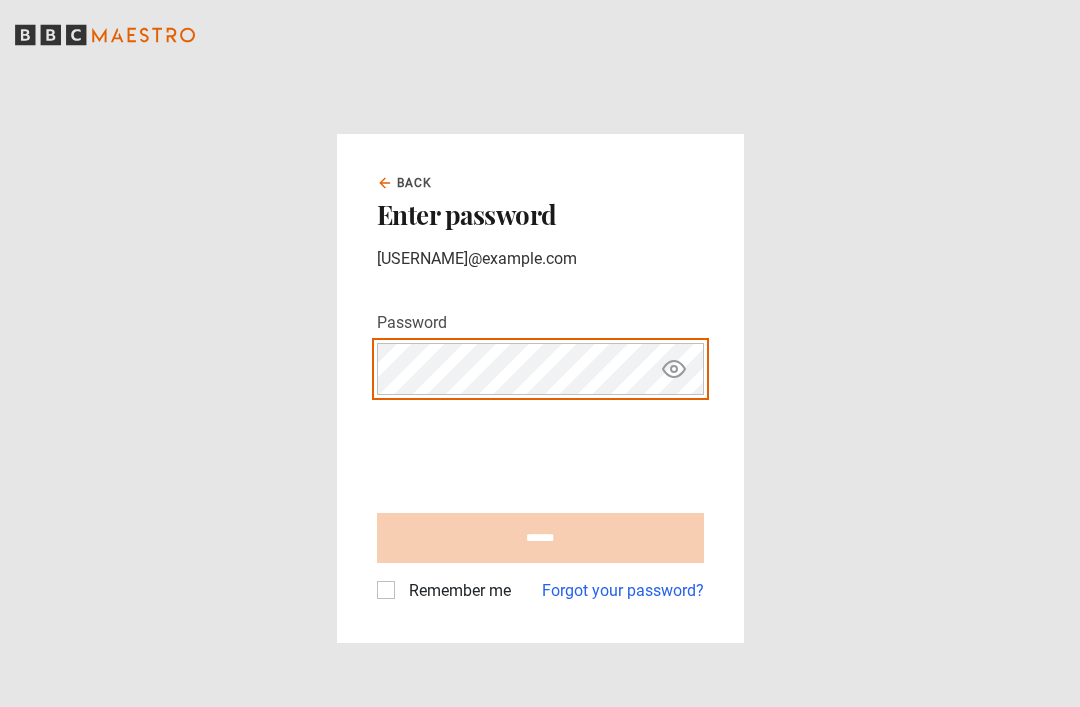 scroll, scrollTop: 0, scrollLeft: 0, axis: both 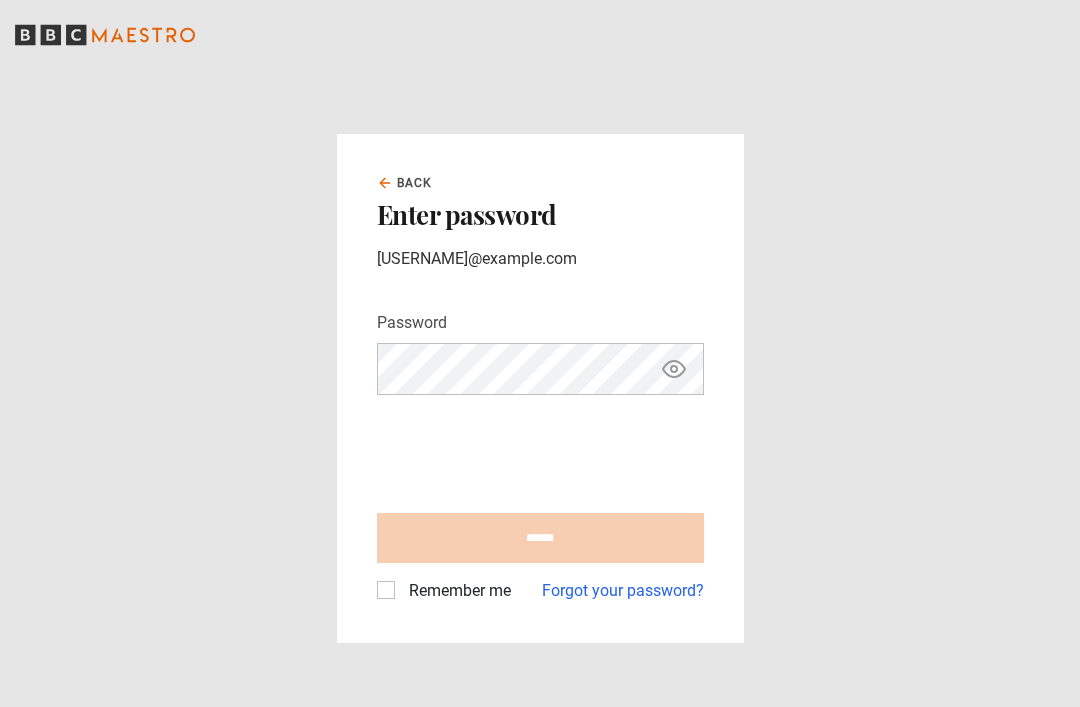 click on "******" at bounding box center [540, 538] 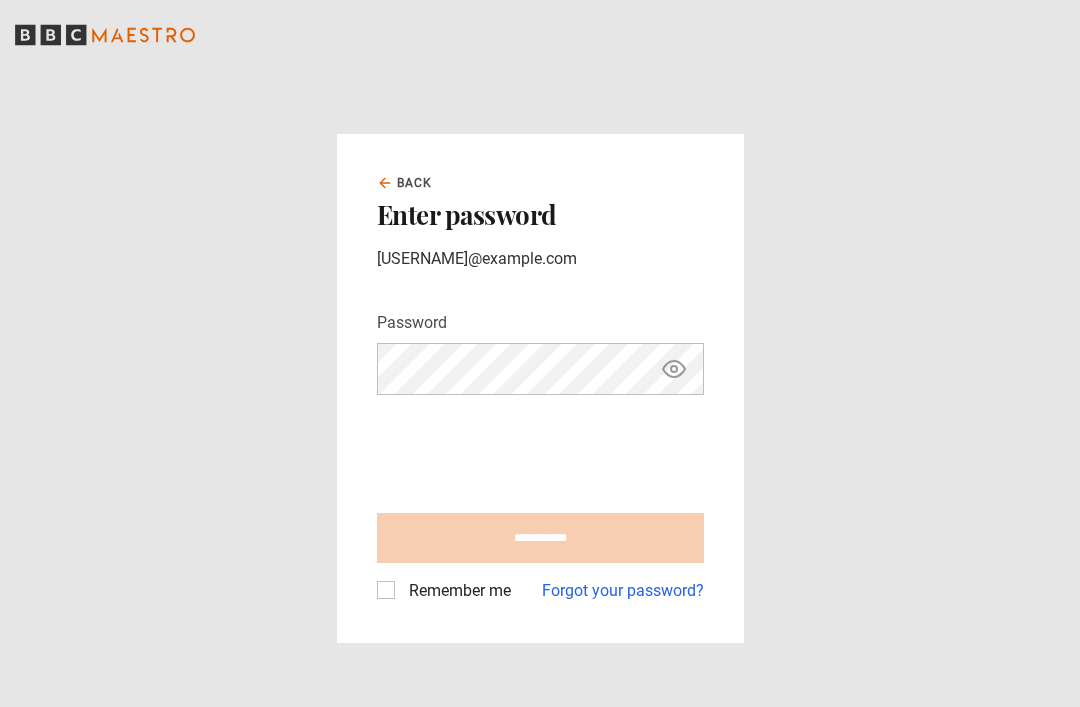 type on "**********" 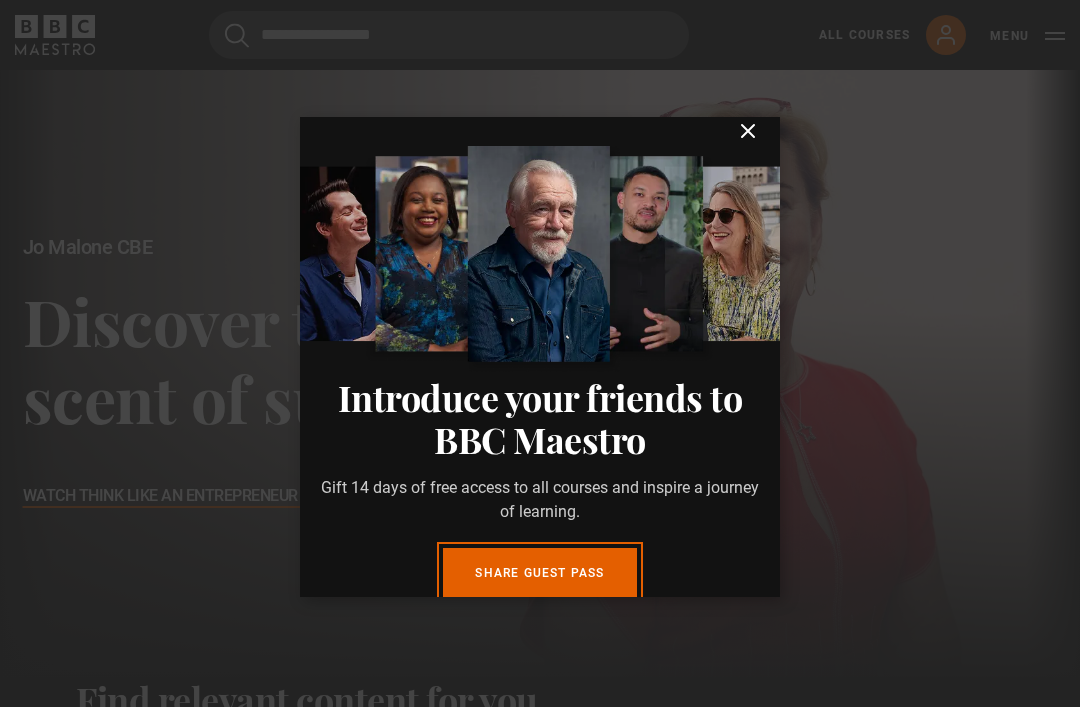 scroll, scrollTop: 601, scrollLeft: 0, axis: vertical 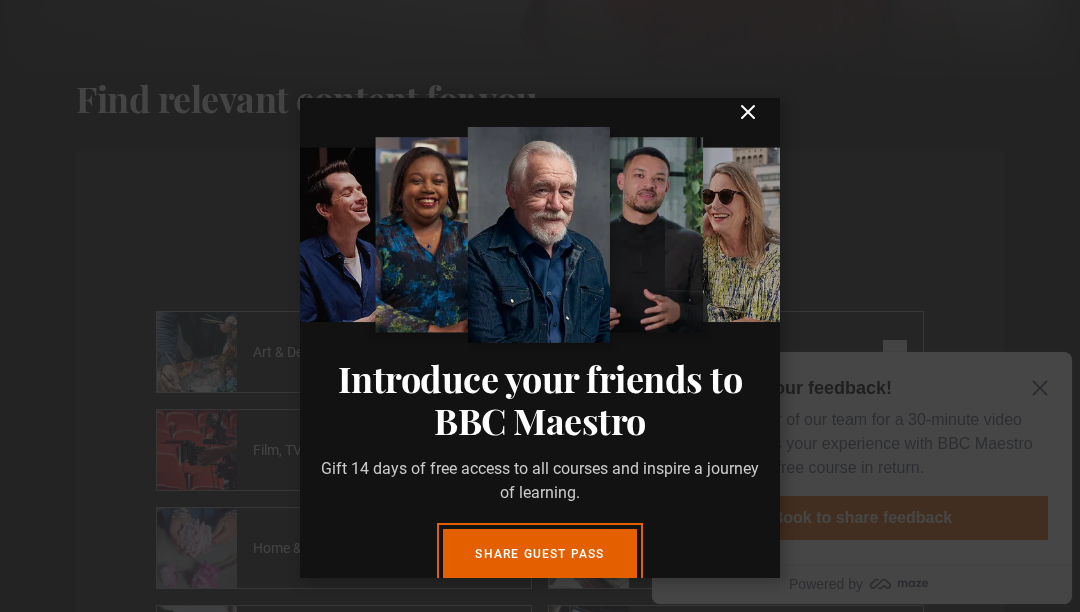 click on "Share guest pass" at bounding box center (539, 554) 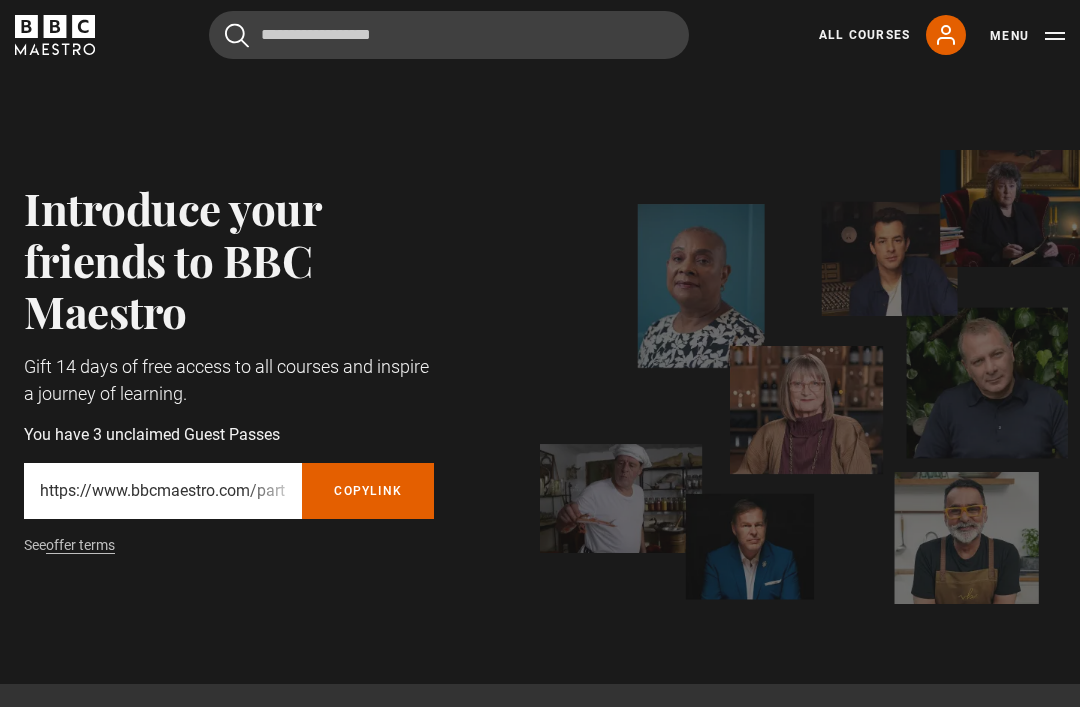 scroll, scrollTop: 0, scrollLeft: 0, axis: both 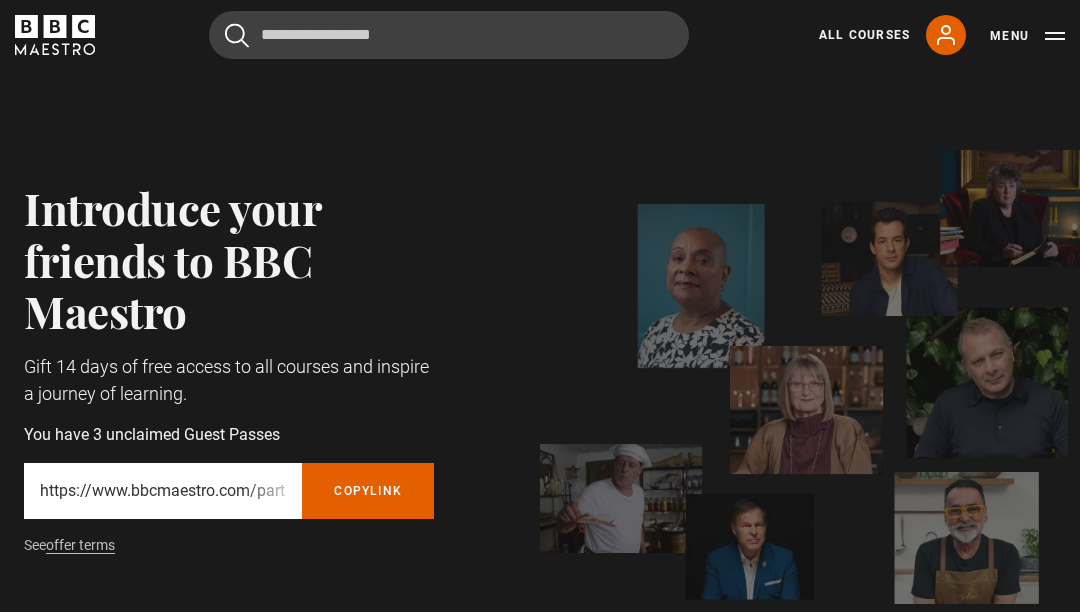 click on "Gift 14 days of free access to all courses and inspire a journey of learning." at bounding box center (229, 380) 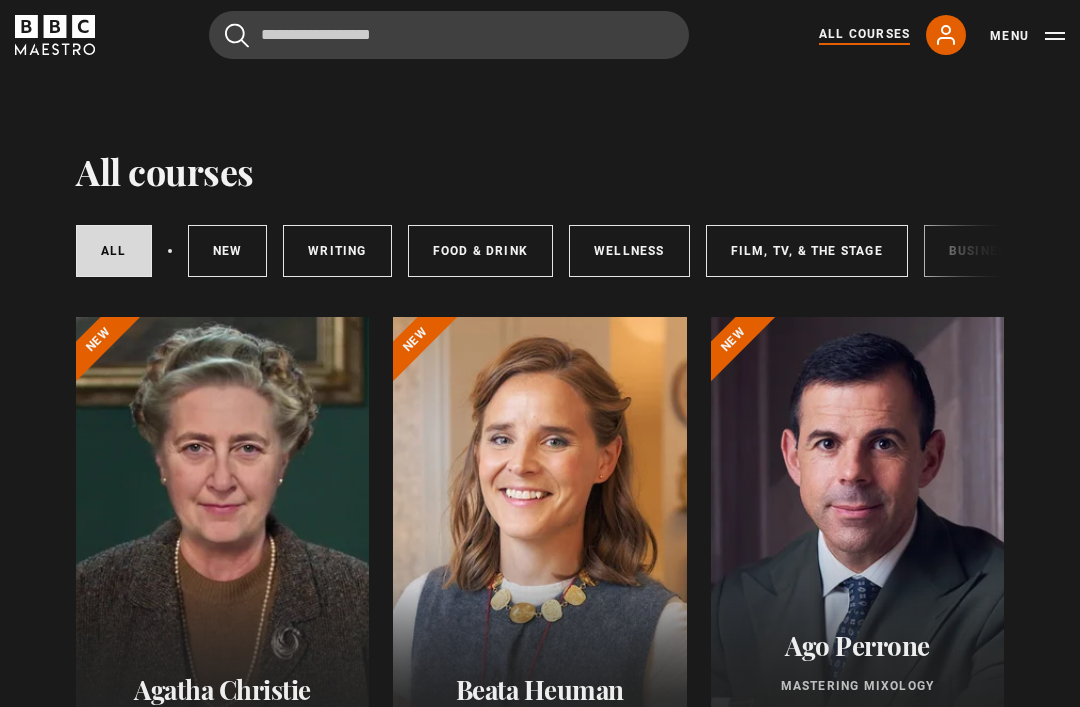 scroll, scrollTop: 0, scrollLeft: 0, axis: both 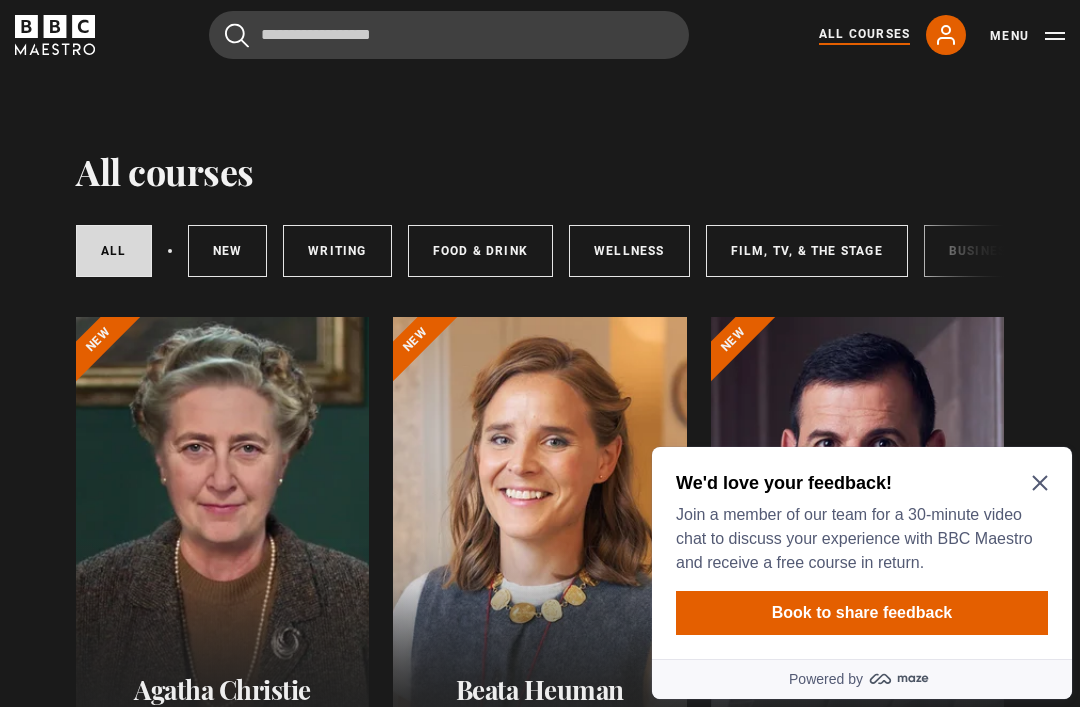 click 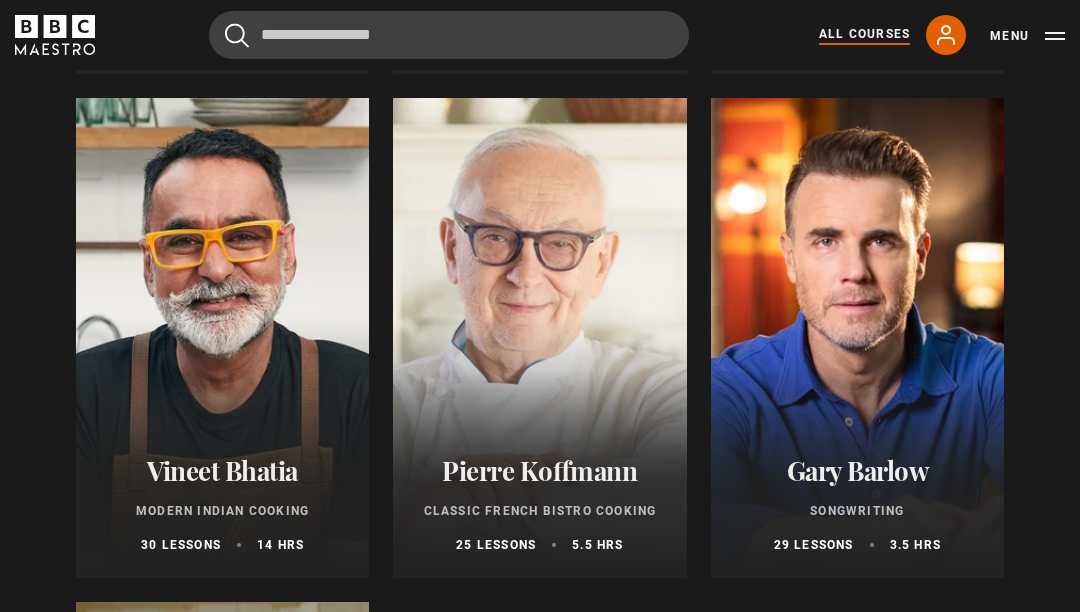 scroll, scrollTop: 7273, scrollLeft: 0, axis: vertical 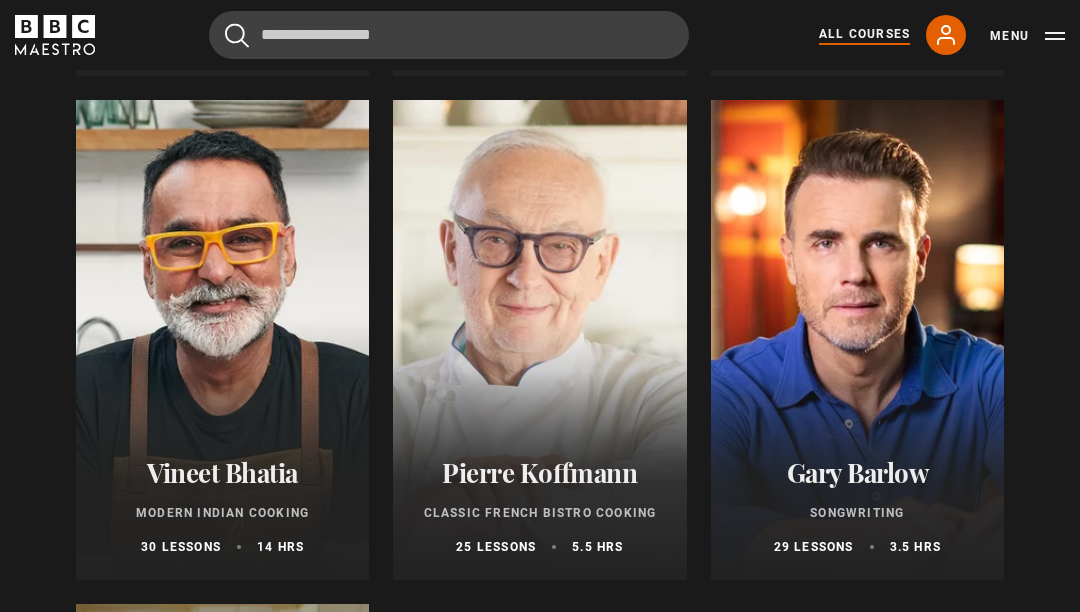 click at bounding box center (857, 340) 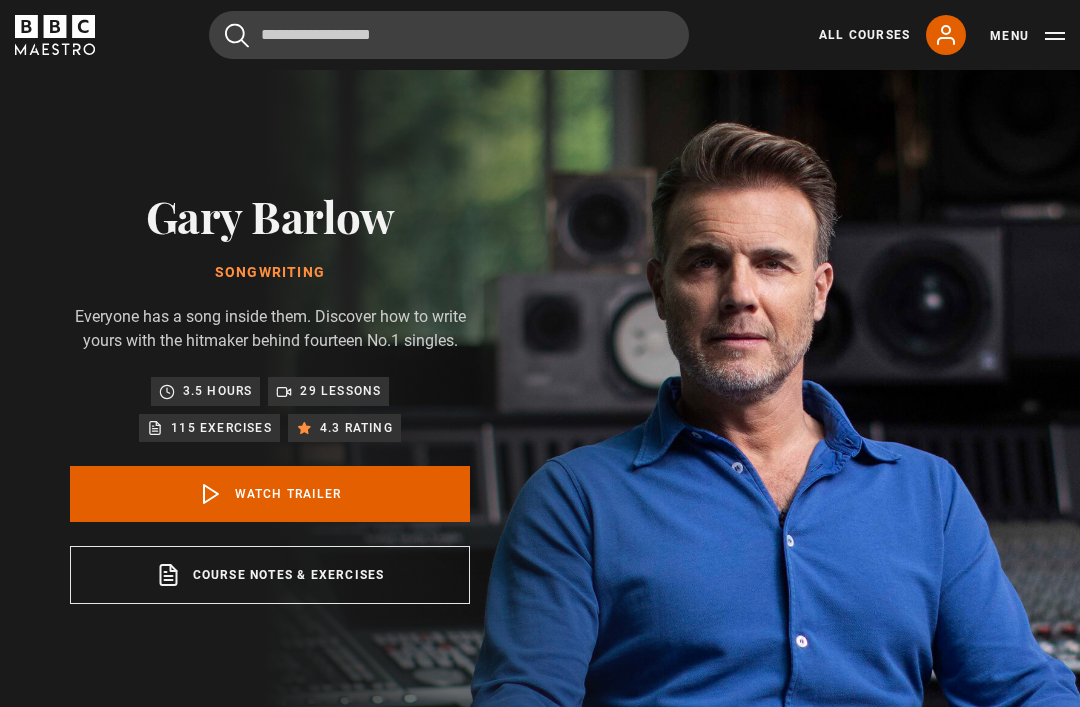 scroll, scrollTop: 0, scrollLeft: 0, axis: both 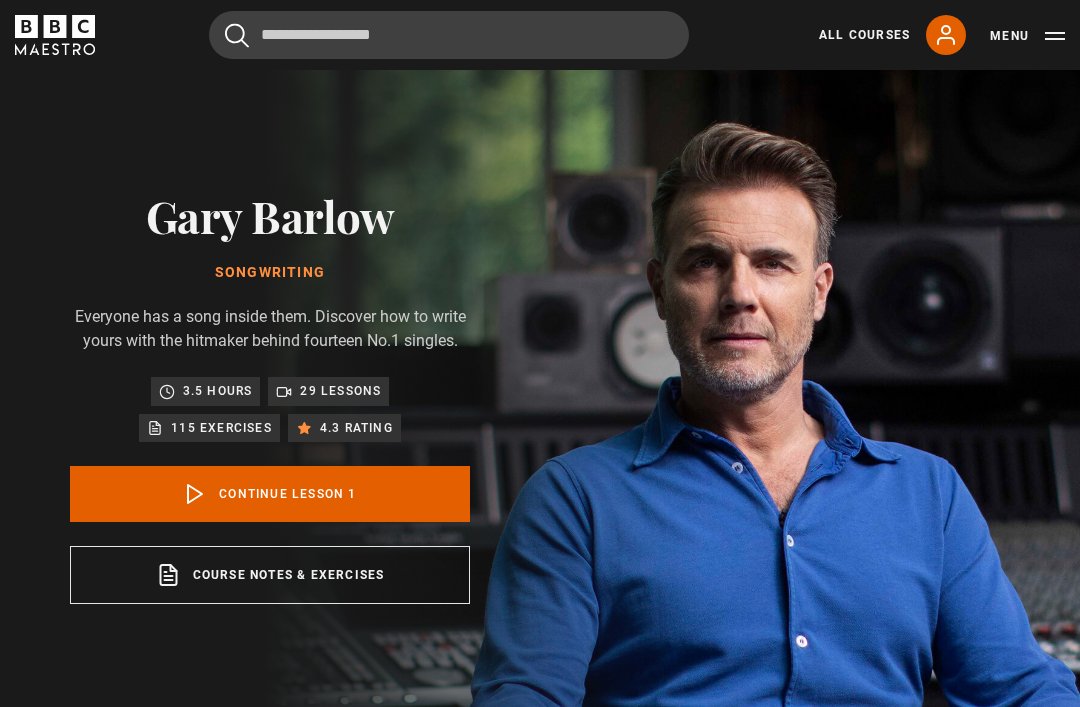 click on "Continue lesson 1" at bounding box center [270, 494] 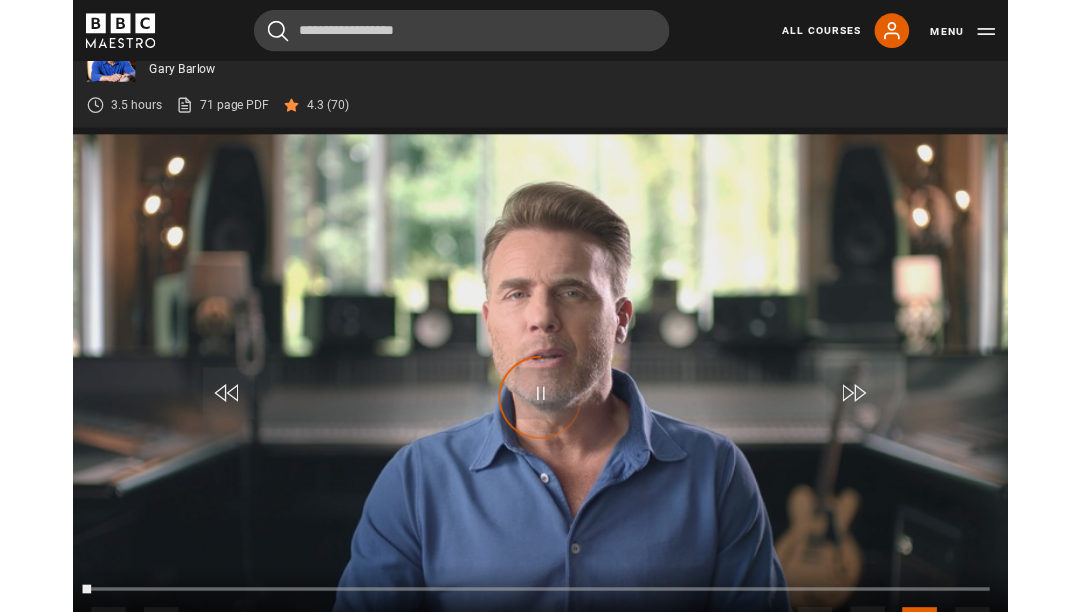scroll, scrollTop: 847, scrollLeft: 0, axis: vertical 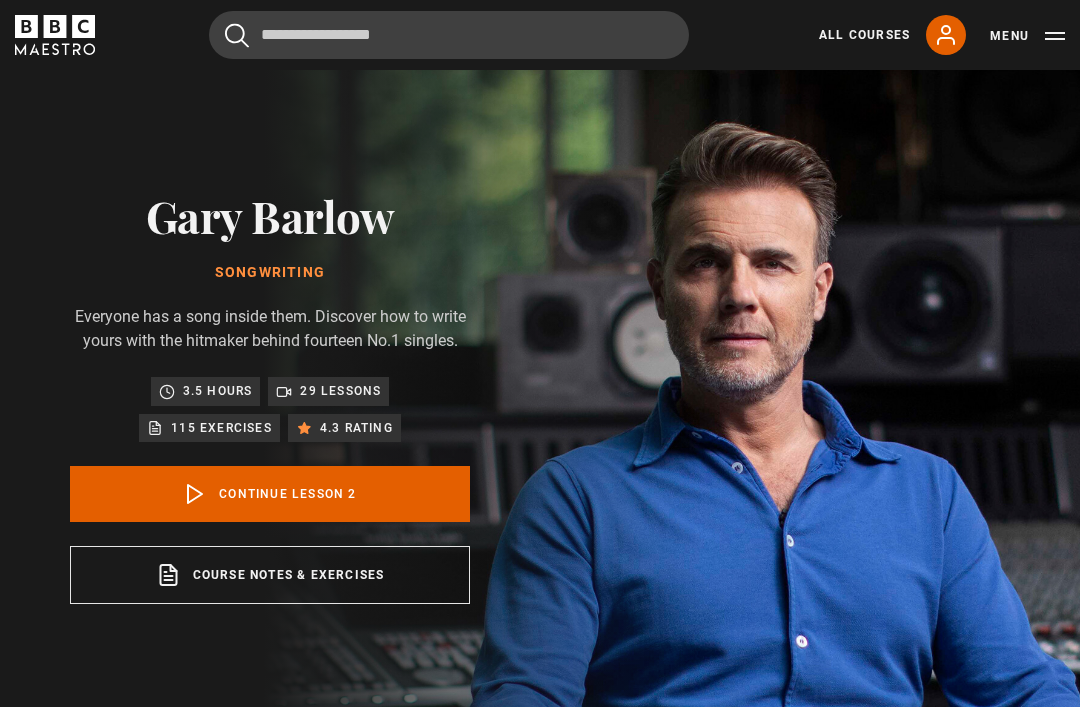 click on "Continue lesson 2" at bounding box center [270, 494] 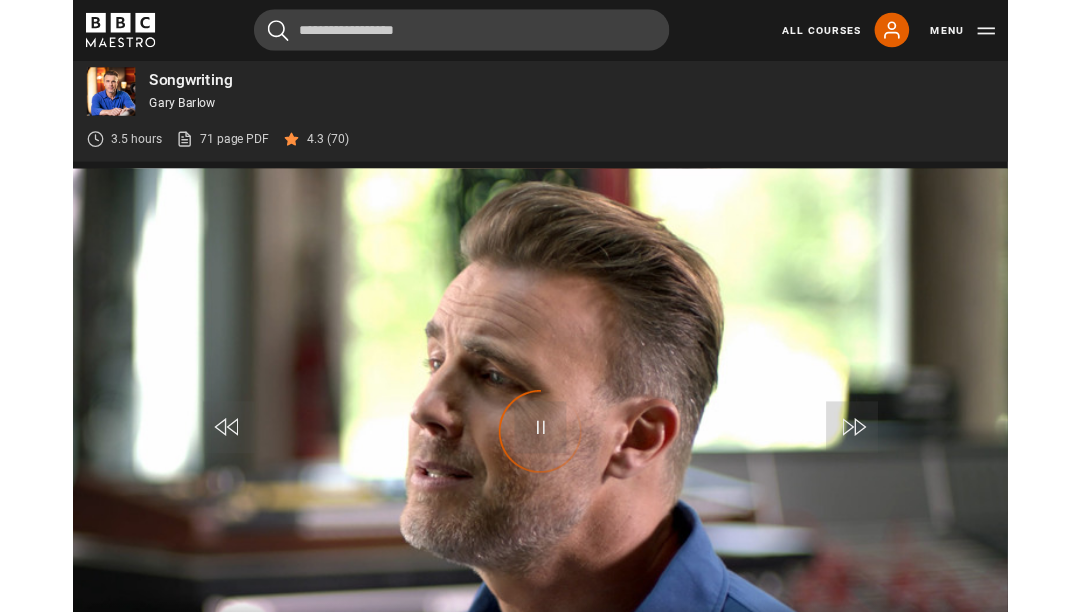 scroll, scrollTop: 847, scrollLeft: 0, axis: vertical 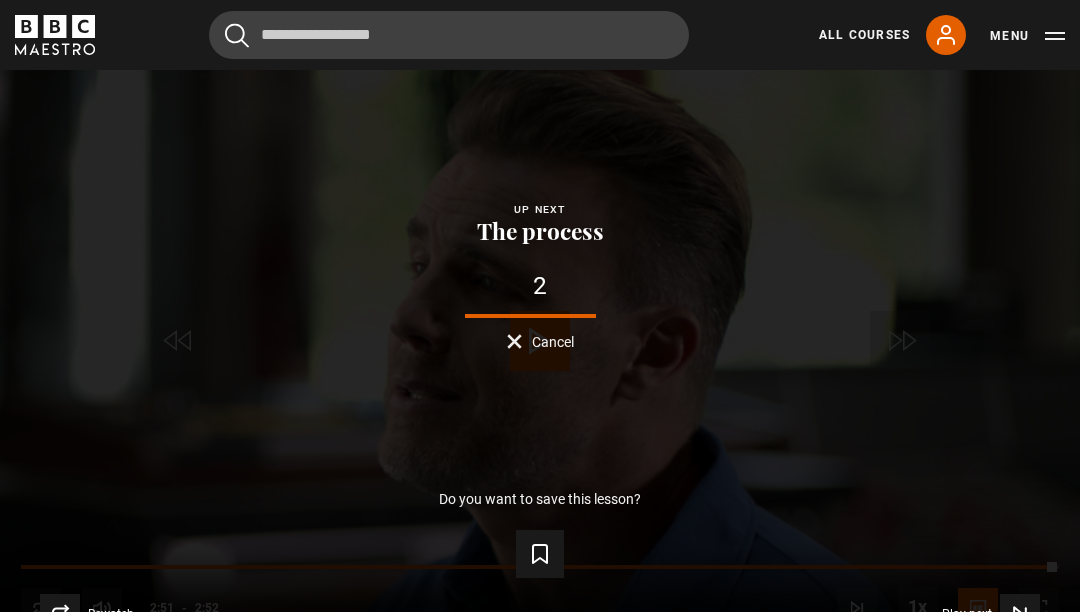 click on "Play next" at bounding box center [967, 614] 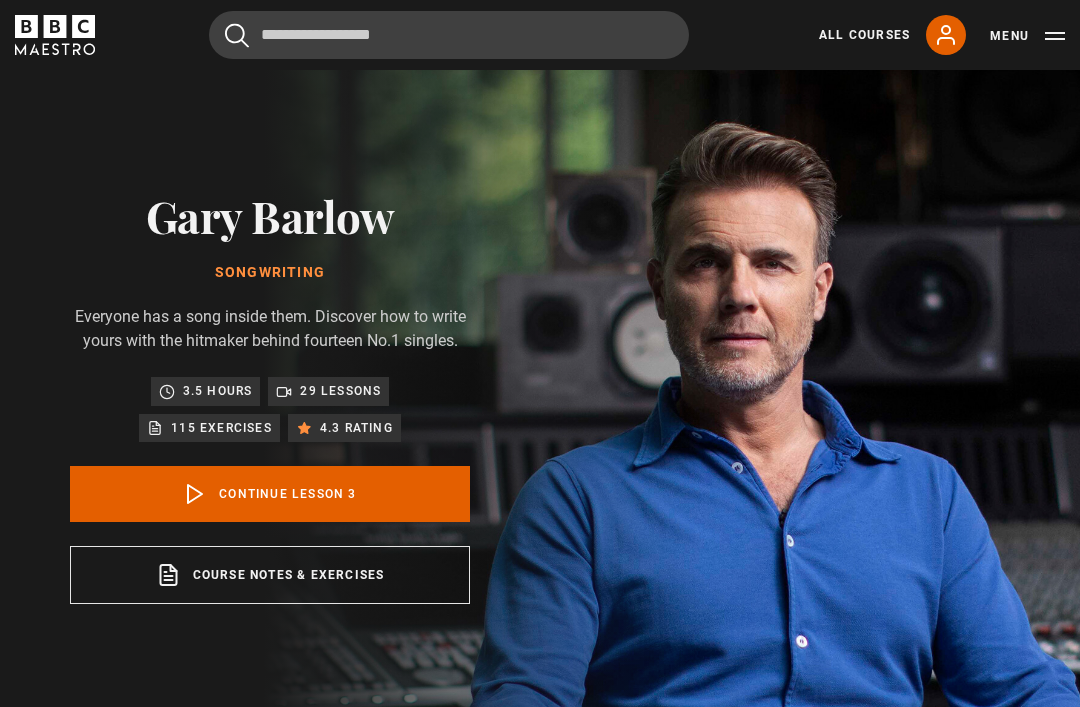 scroll, scrollTop: 847, scrollLeft: 0, axis: vertical 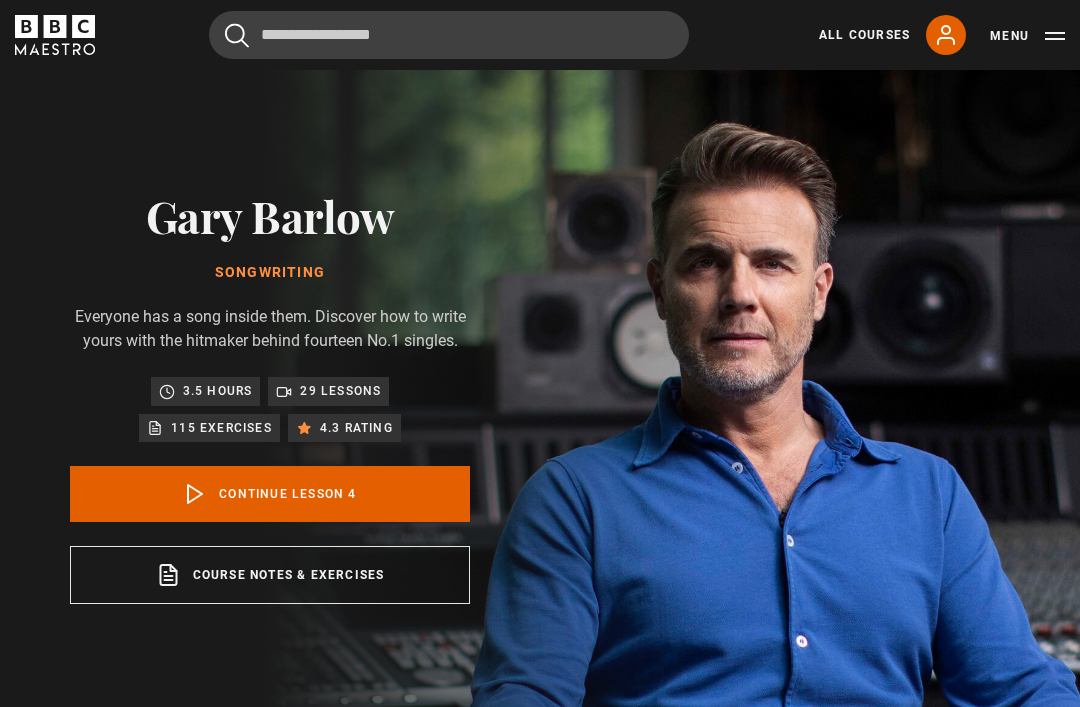 click on "Continue lesson 4" at bounding box center [270, 494] 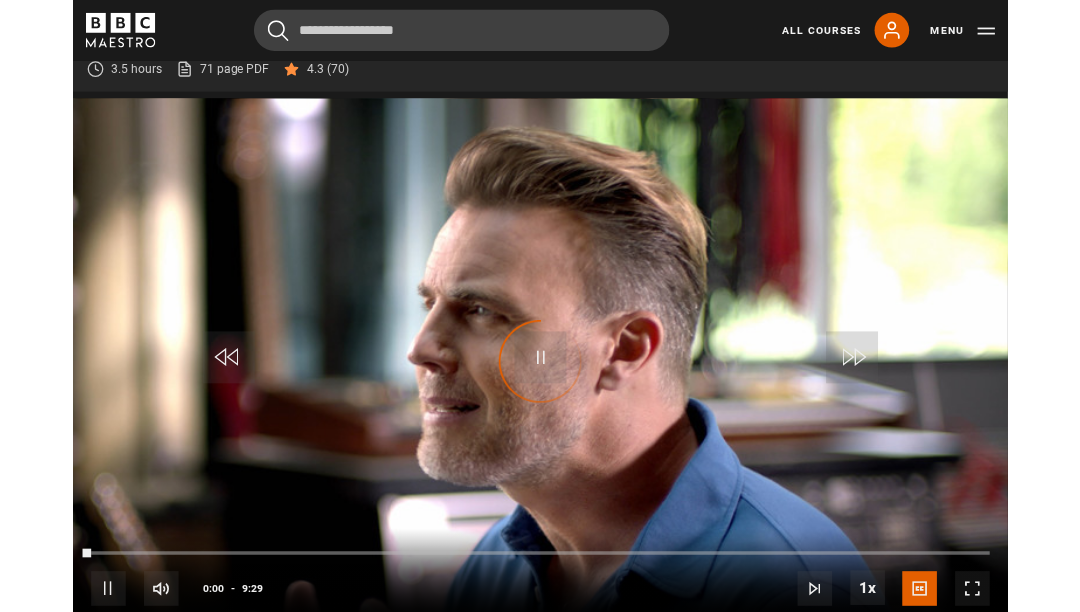 scroll, scrollTop: 847, scrollLeft: 0, axis: vertical 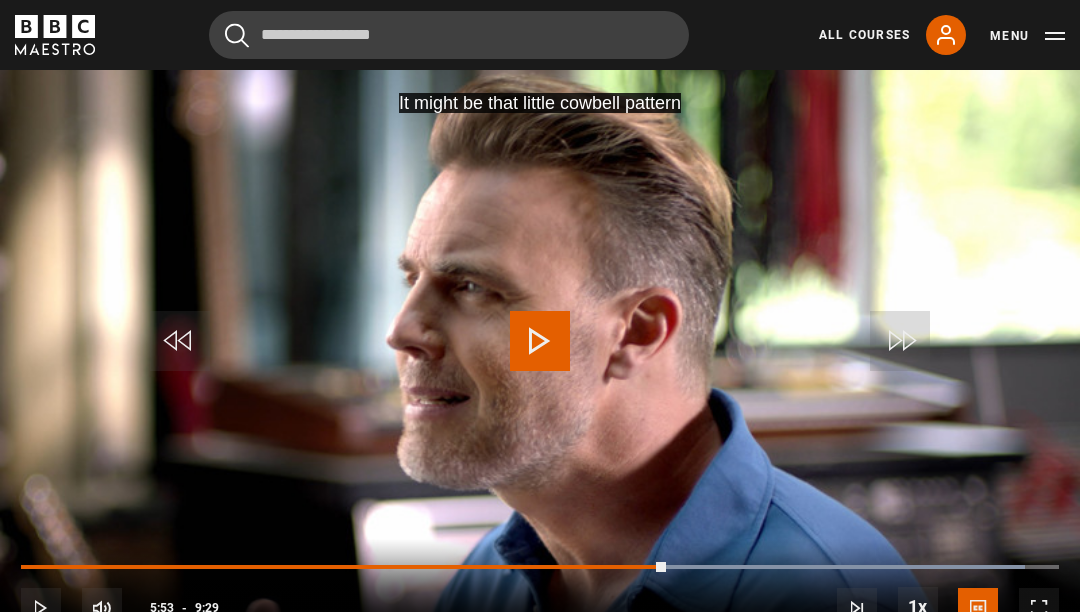 click at bounding box center [540, 341] 